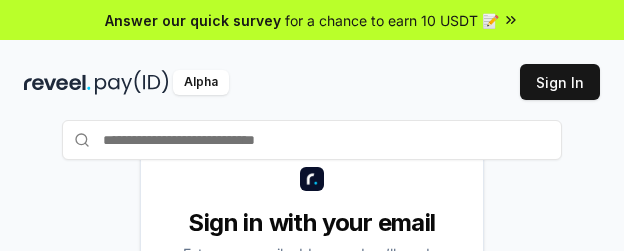 scroll, scrollTop: 0, scrollLeft: 0, axis: both 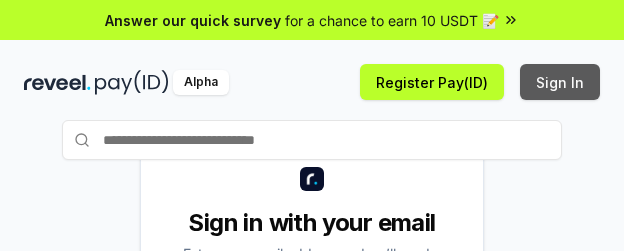 click on "Sign In" at bounding box center (560, 82) 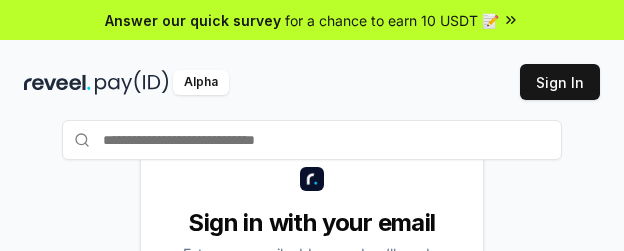 scroll, scrollTop: 0, scrollLeft: 0, axis: both 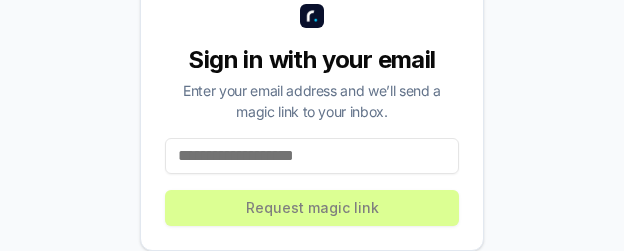 click at bounding box center [312, 156] 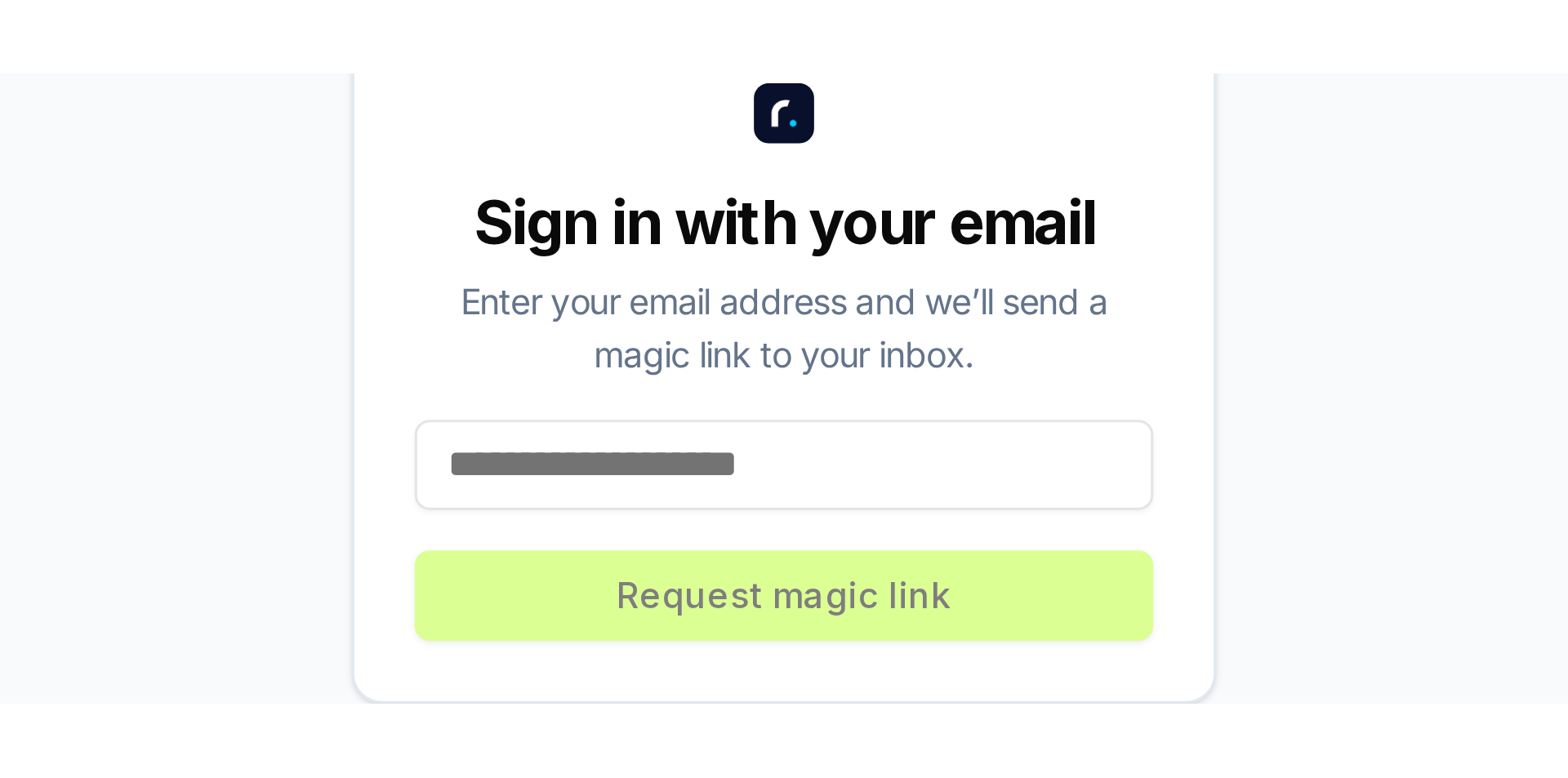 scroll, scrollTop: 47, scrollLeft: 0, axis: vertical 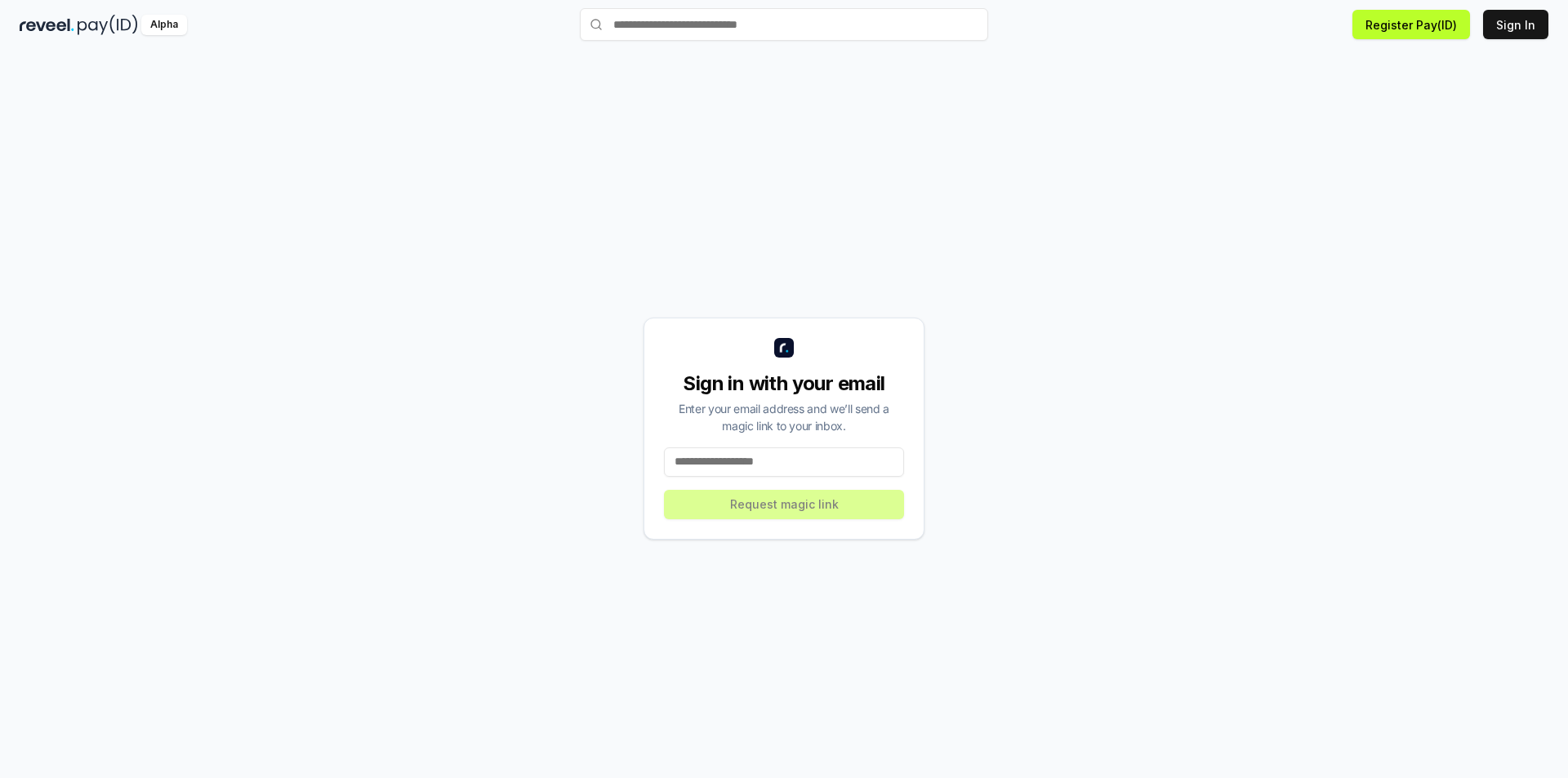 paste on "**********" 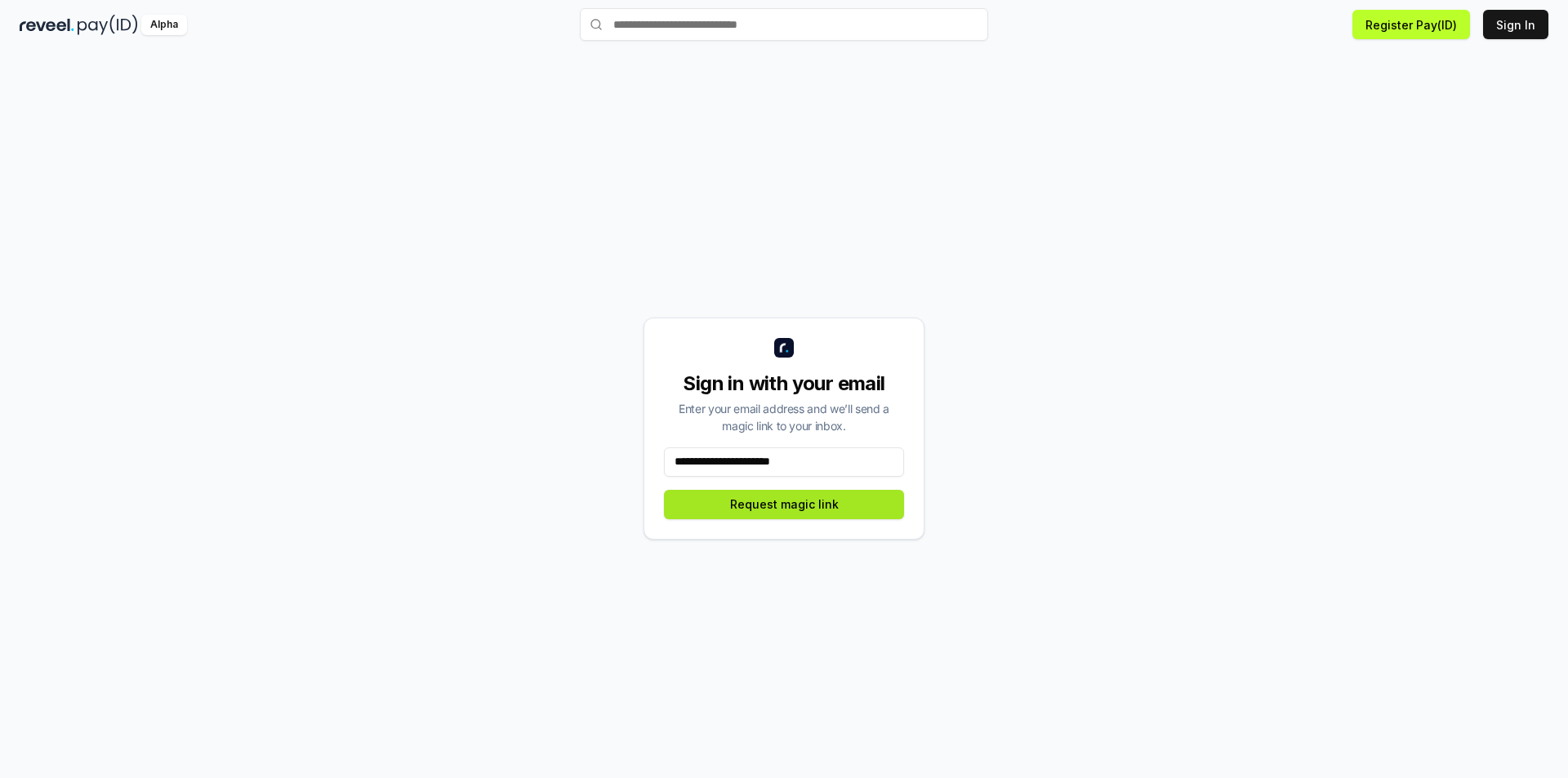 type on "**********" 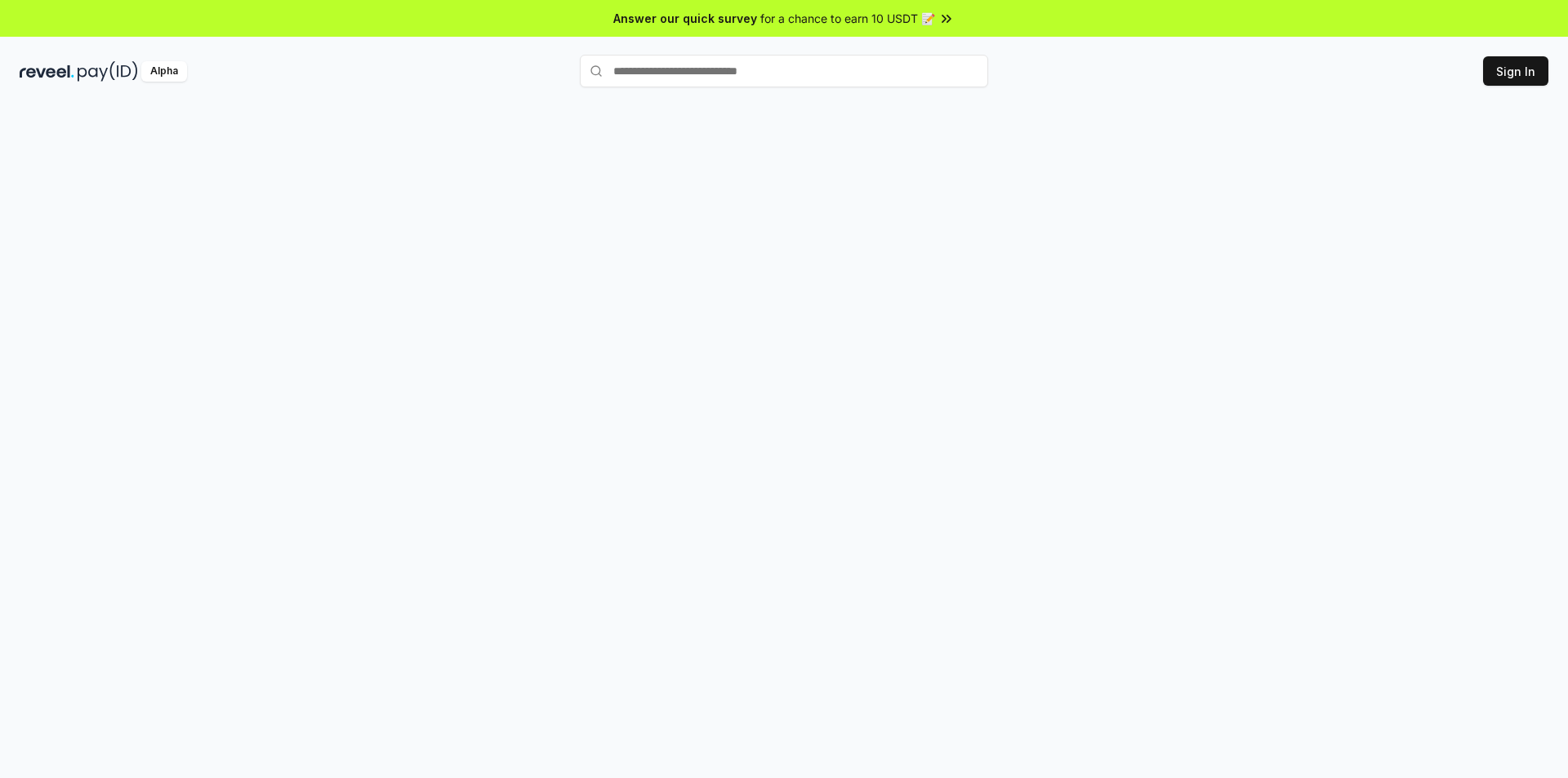 scroll, scrollTop: 0, scrollLeft: 0, axis: both 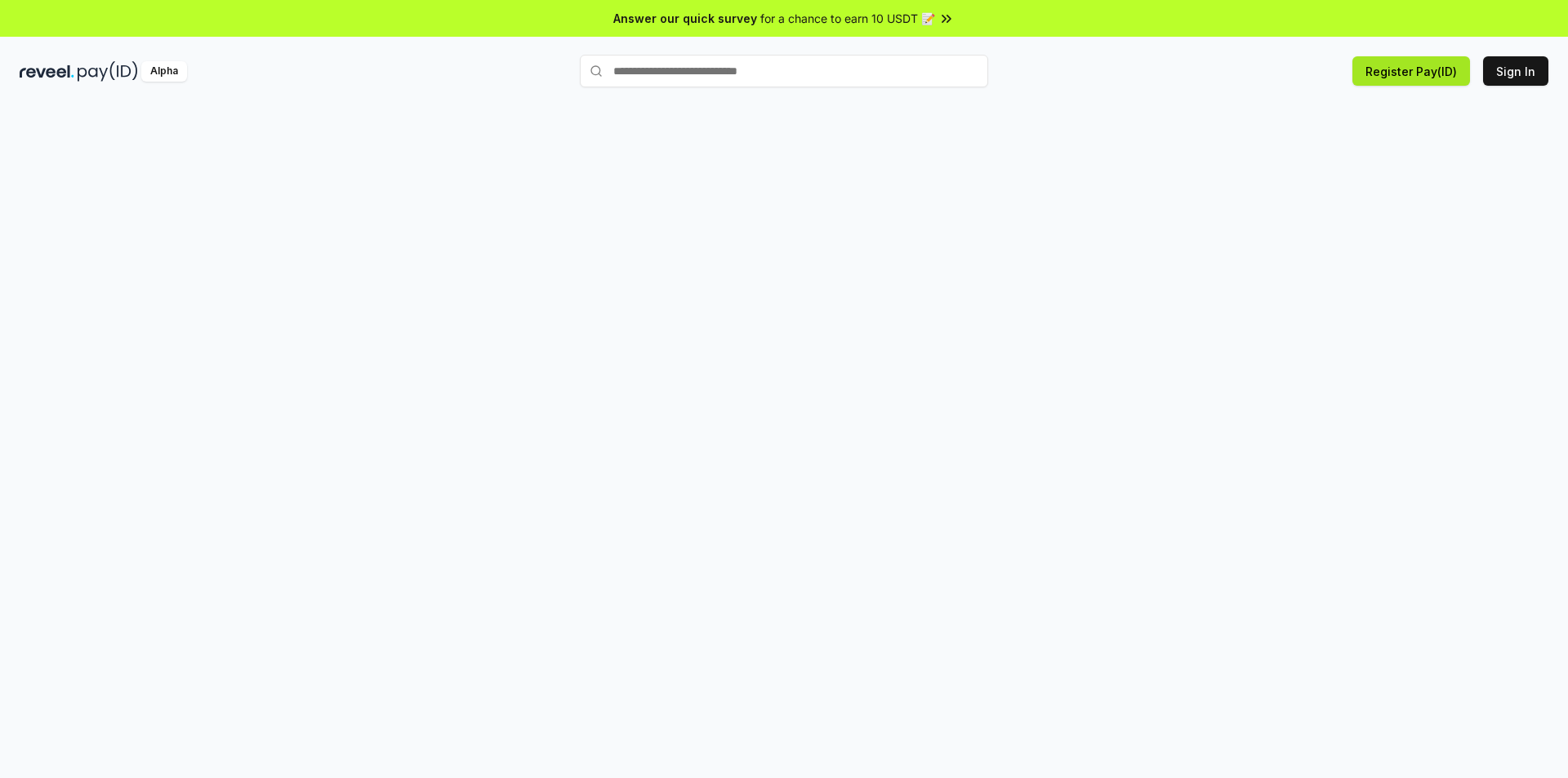 click on "Register Pay(ID)" at bounding box center (1411, 71) 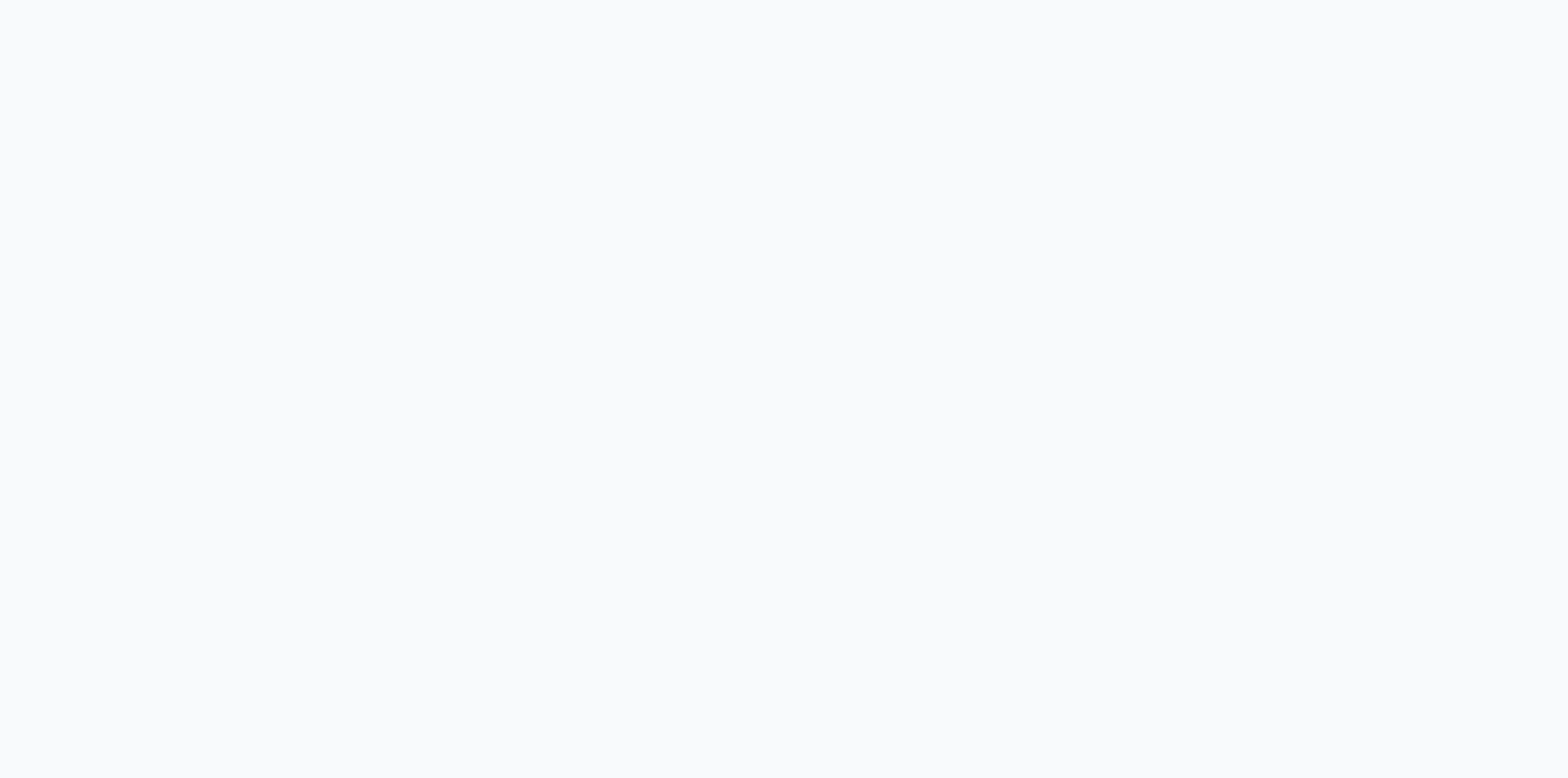 scroll, scrollTop: 0, scrollLeft: 0, axis: both 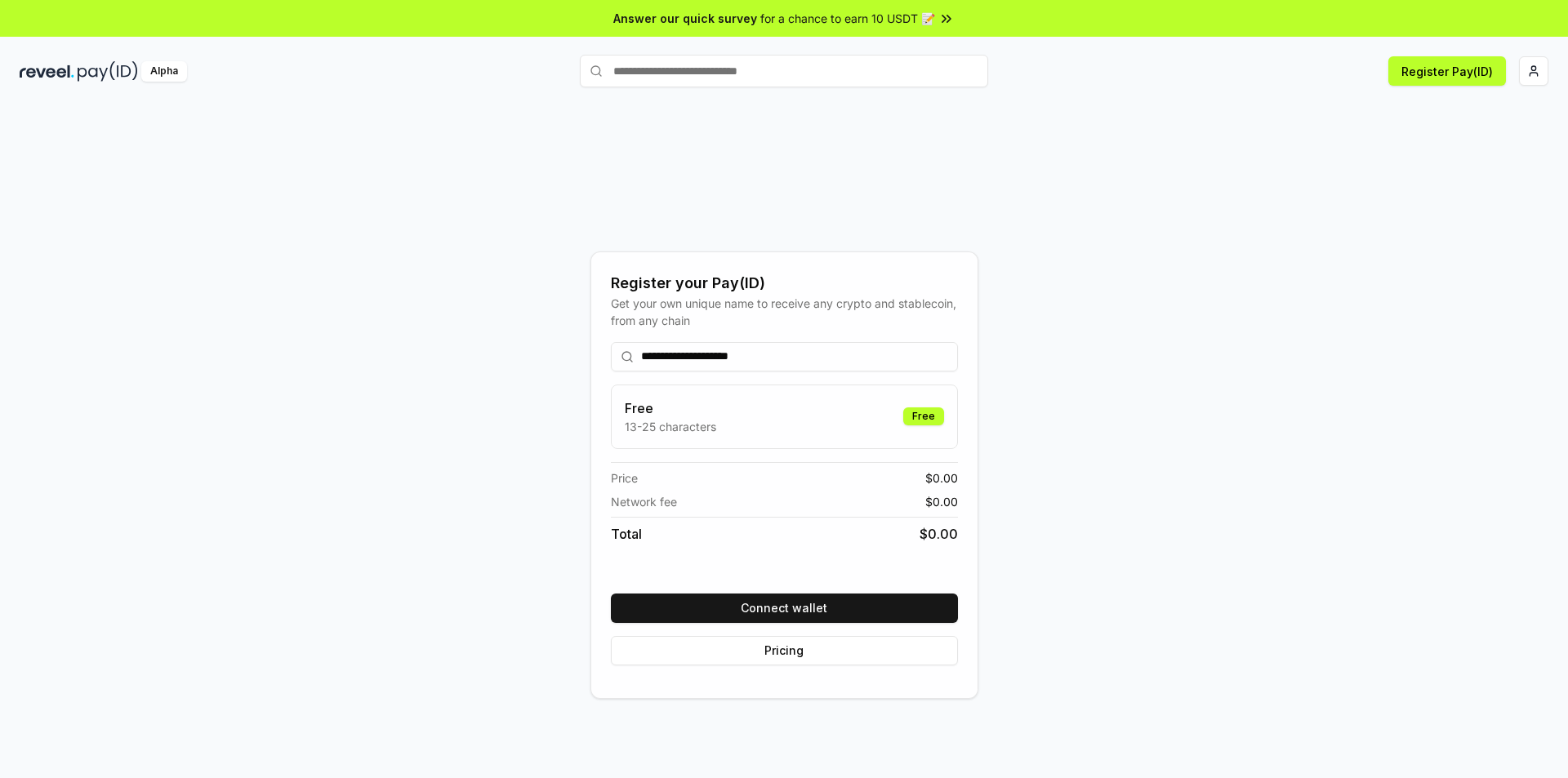 click on "**********" at bounding box center [784, 357] 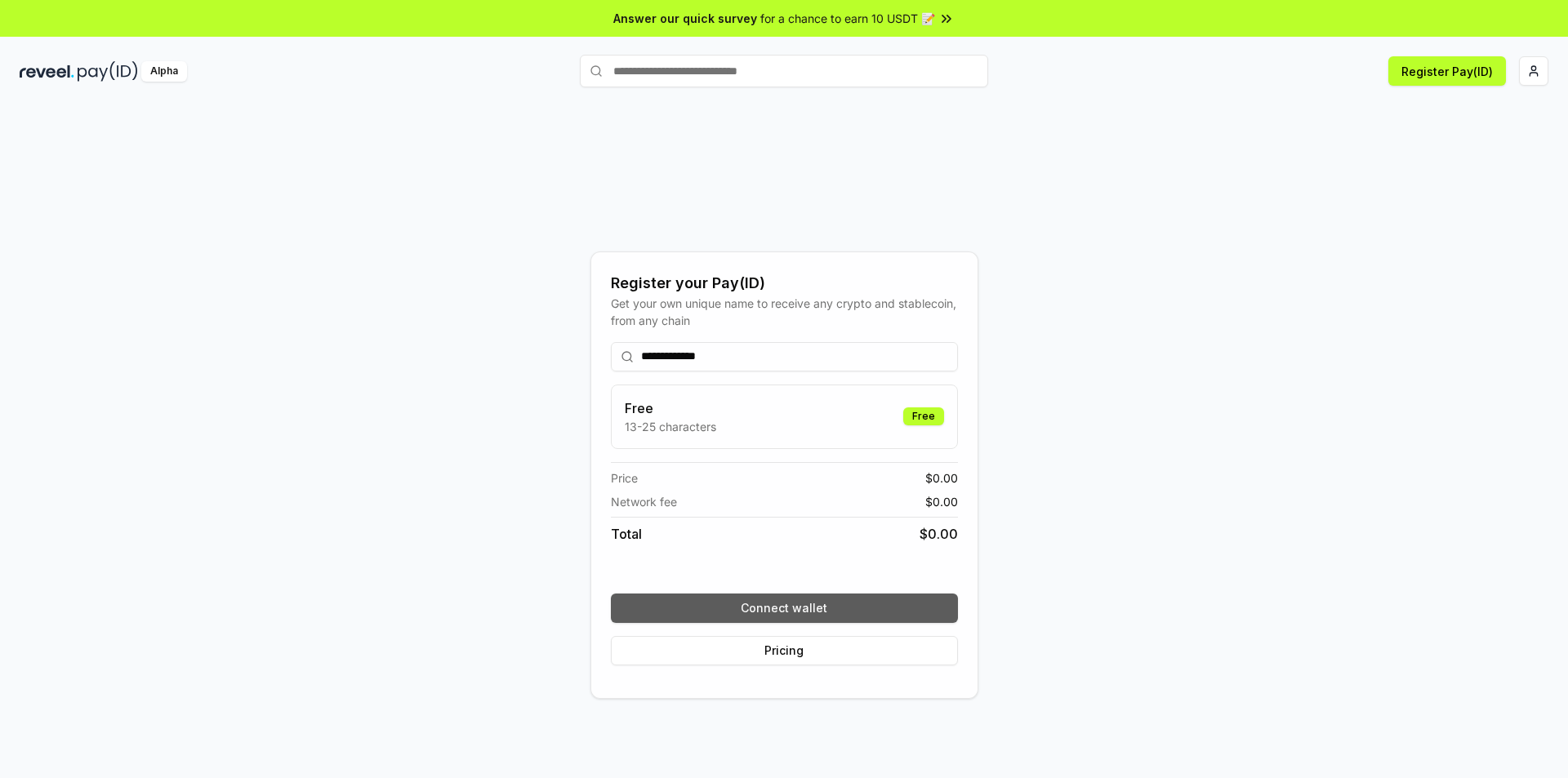 type on "**********" 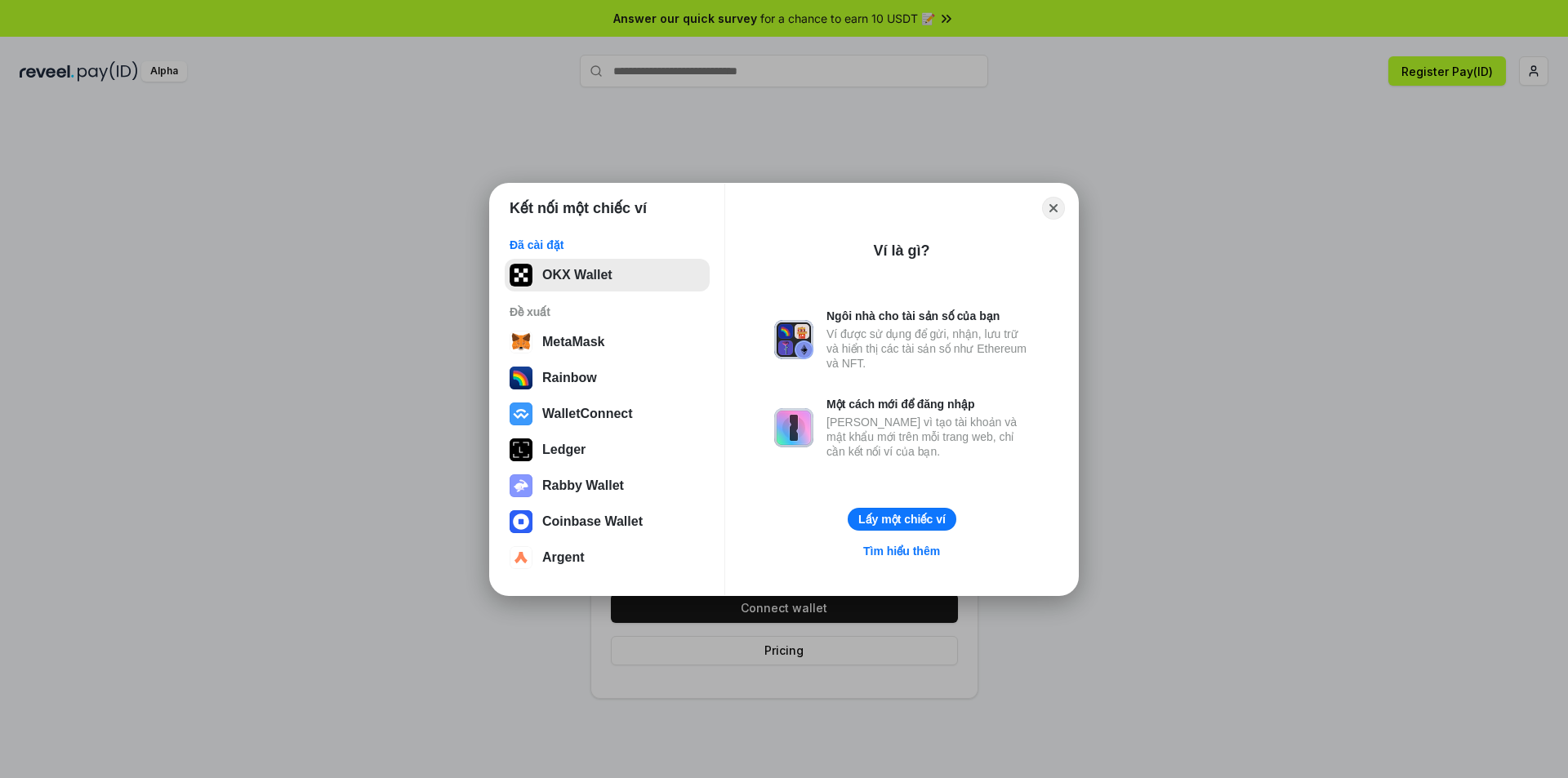 click on "OKX Wallet" at bounding box center (607, 275) 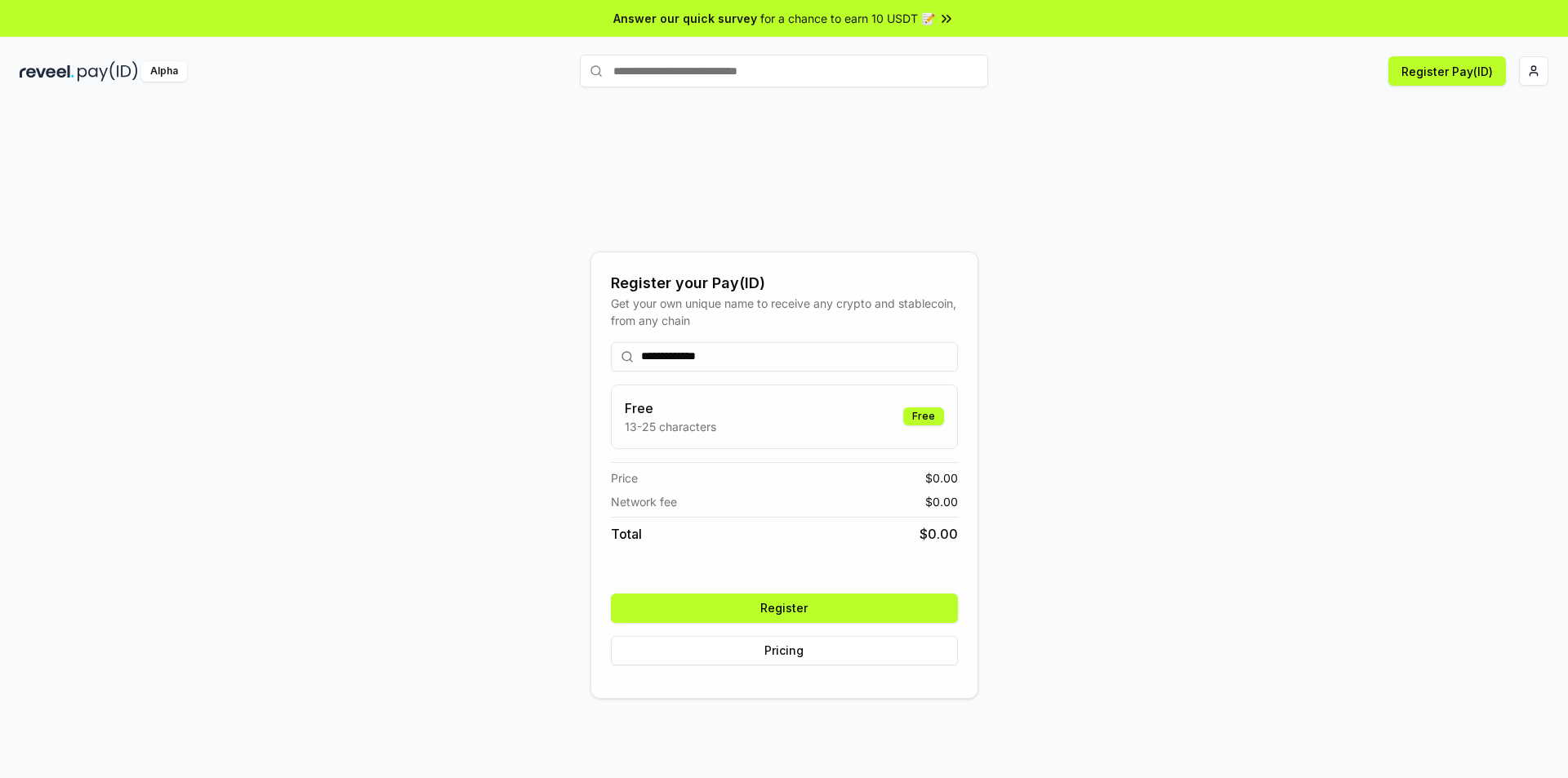click on "Register" at bounding box center [784, 608] 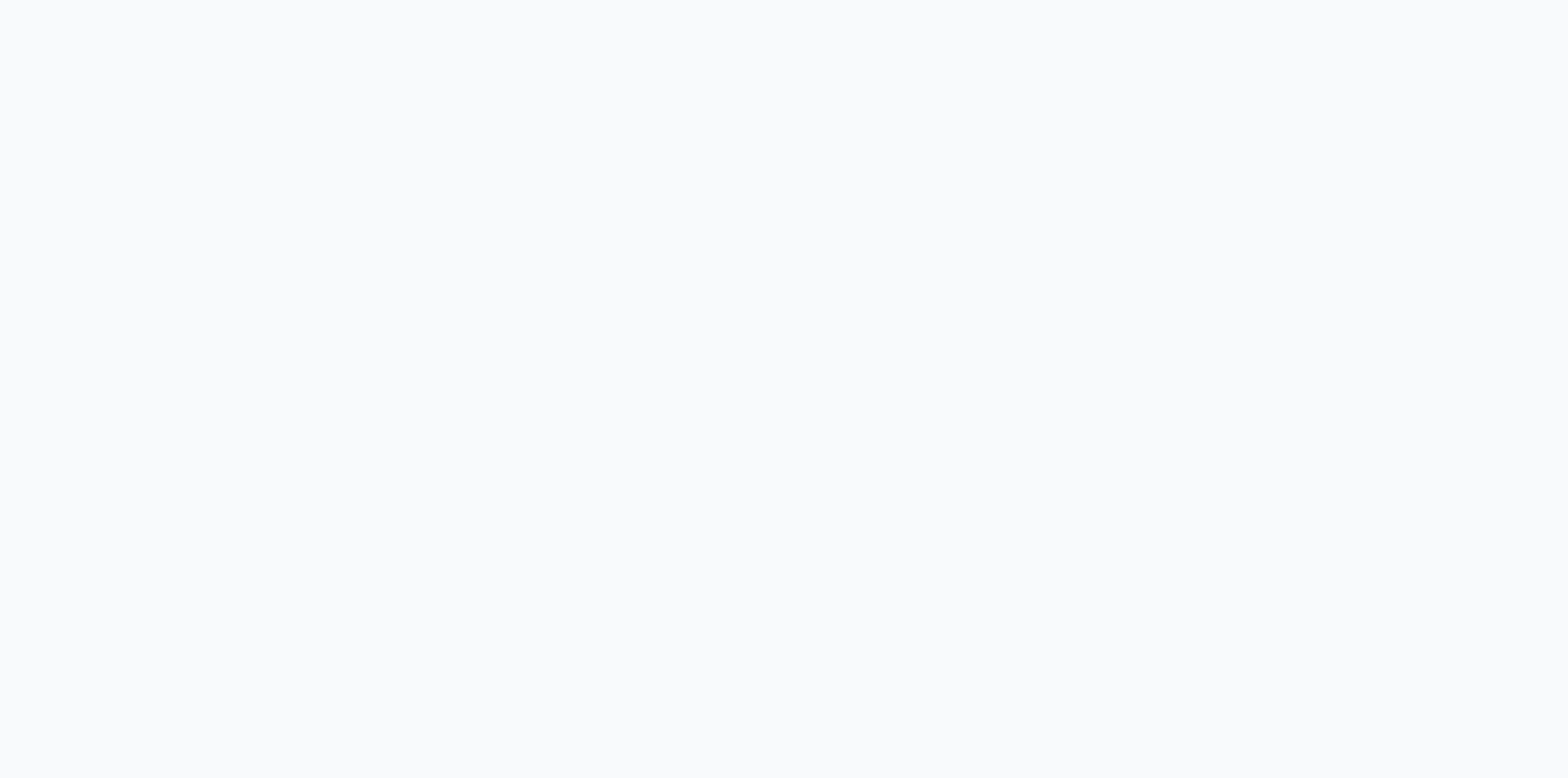 scroll, scrollTop: 0, scrollLeft: 0, axis: both 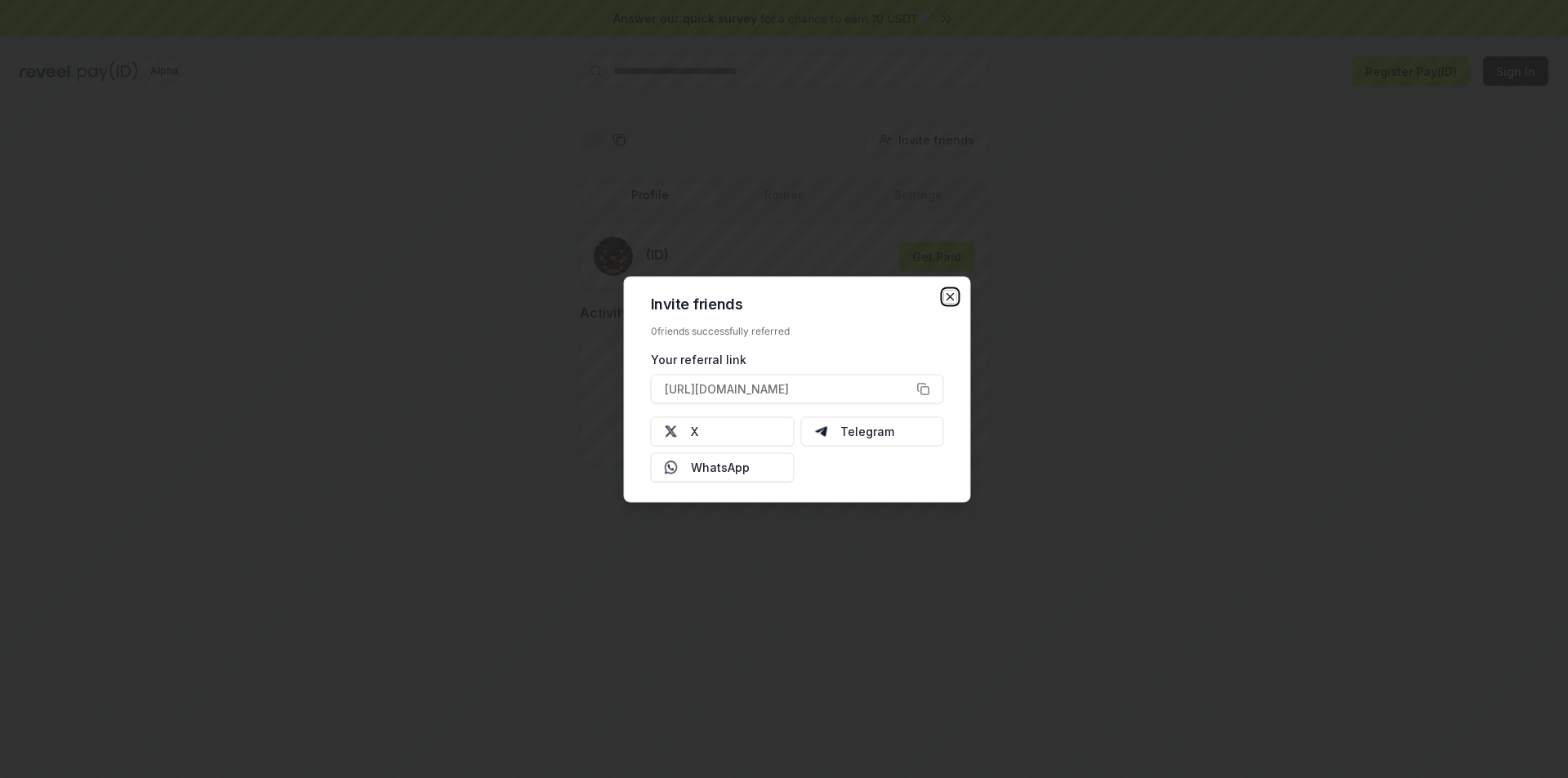 click 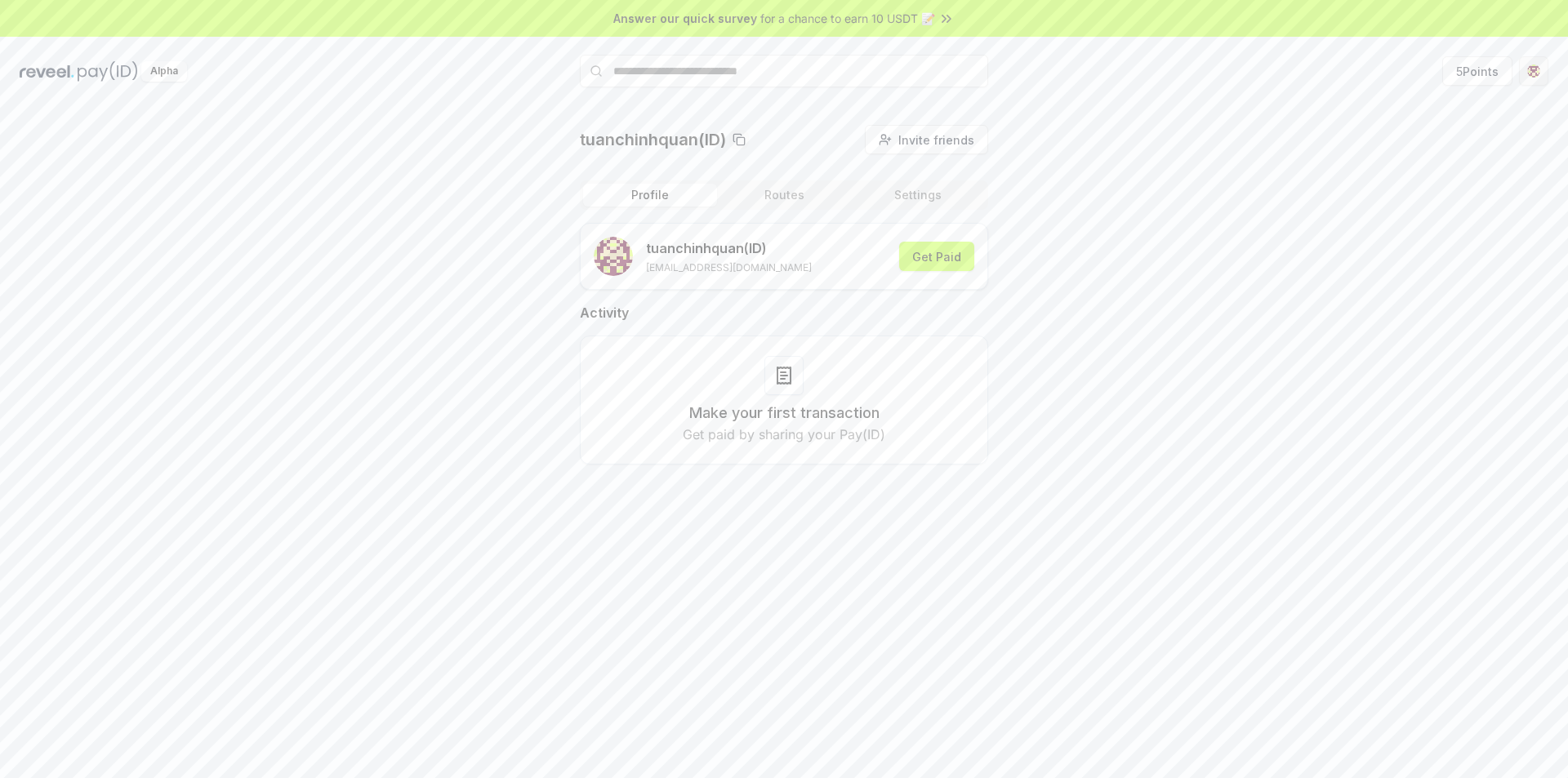 click on "Answer our quick survey for a chance to earn 10 USDT 📝 Alpha   5  Points tuanchinhquan(ID) Invite friends Invite Profile Routes Settings tuanchinhquan (ID) tuanchinhquan@gmail.com Get Paid Activity Make your first transaction Get paid by sharing your Pay(ID)" at bounding box center (784, 389) 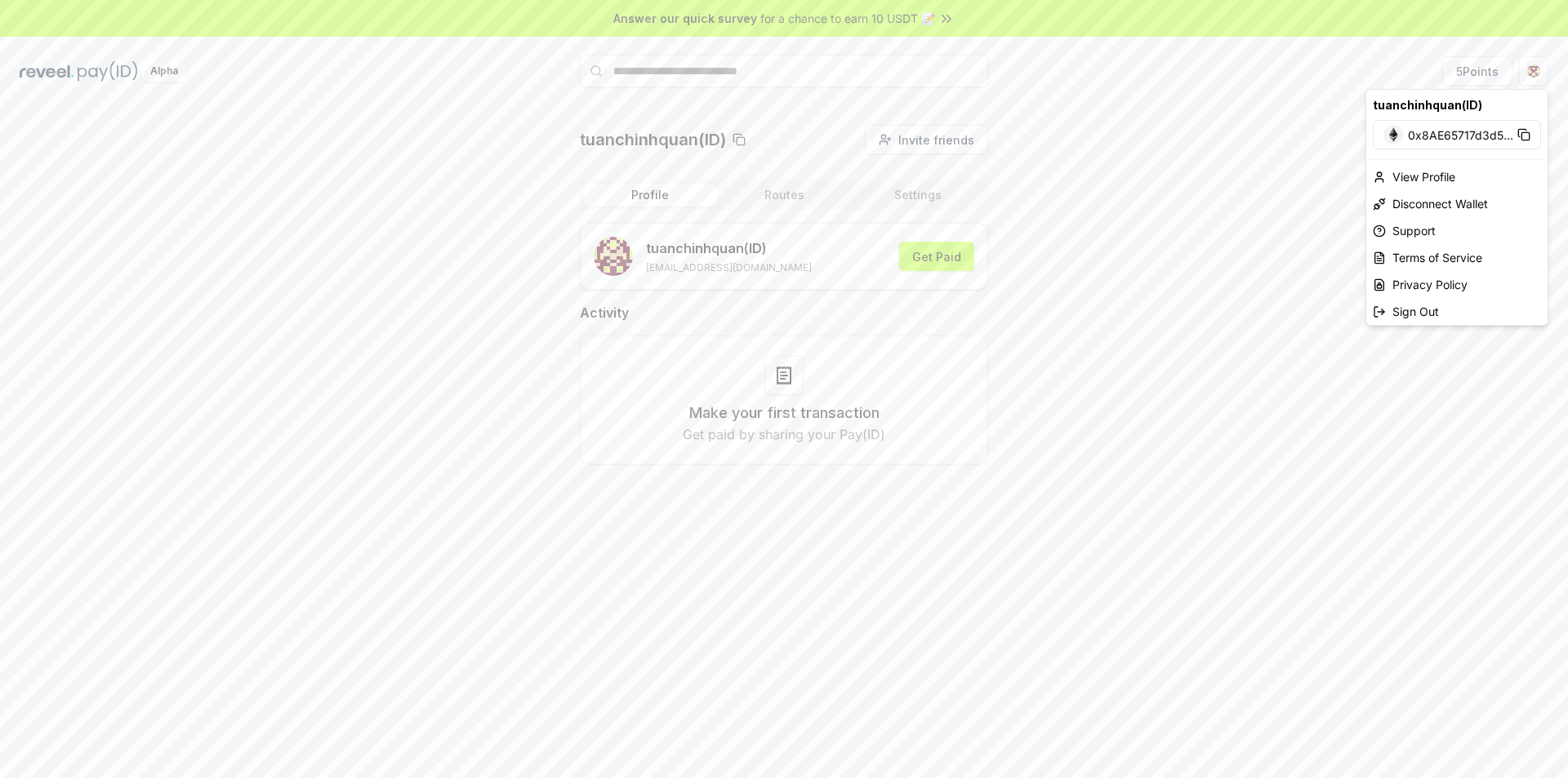 click on "Answer our quick survey for a chance to earn 10 USDT 📝 Alpha   5  Points tuanchinhquan(ID) Invite friends Invite Profile Routes Settings tuanchinhquan (ID) tuanchinhquan@gmail.com Get Paid Activity Make your first transaction Get paid by sharing your Pay(ID) tuanchinhquan(ID)   0x8AE65717d3d5 ...     View Profile   Disconnect Wallet   Support   Terms of Service   Privacy Policy   Sign Out" at bounding box center (784, 389) 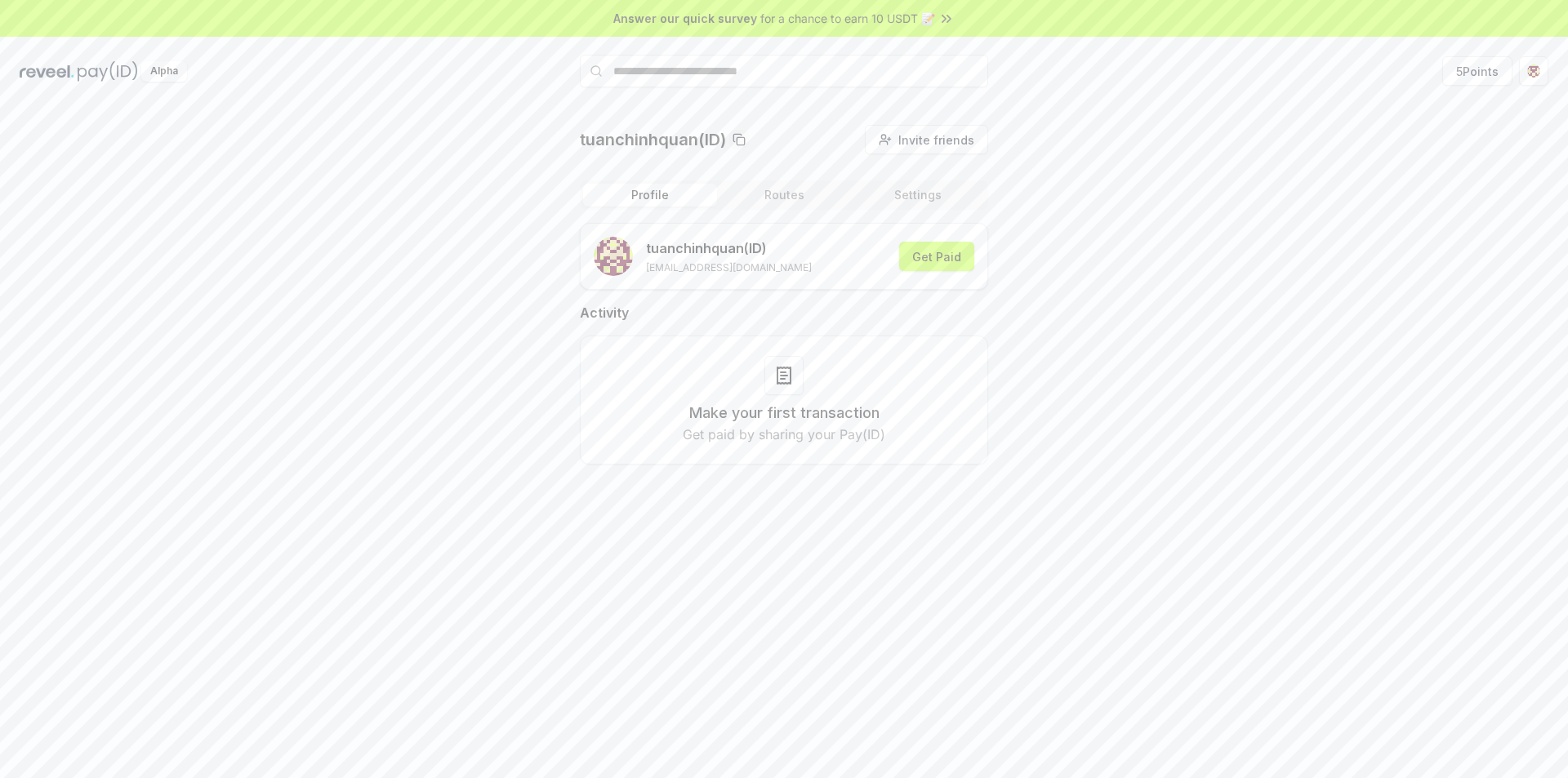 type 